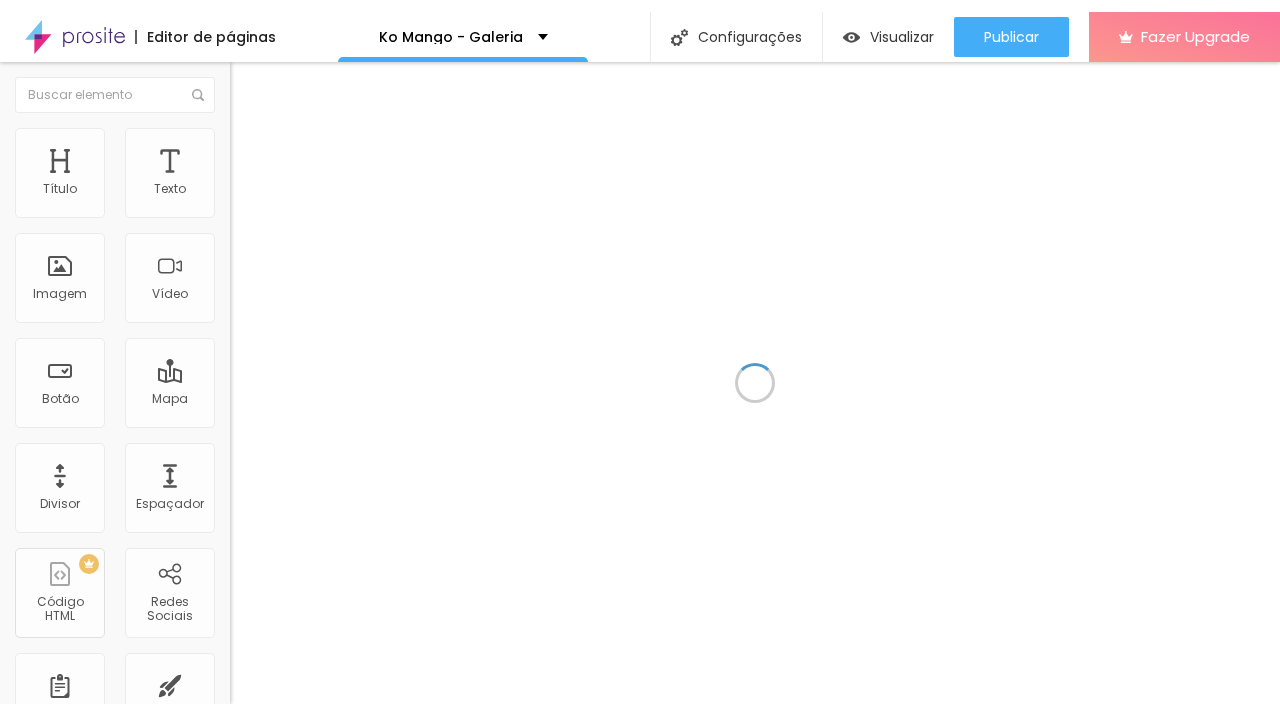 scroll, scrollTop: 0, scrollLeft: 0, axis: both 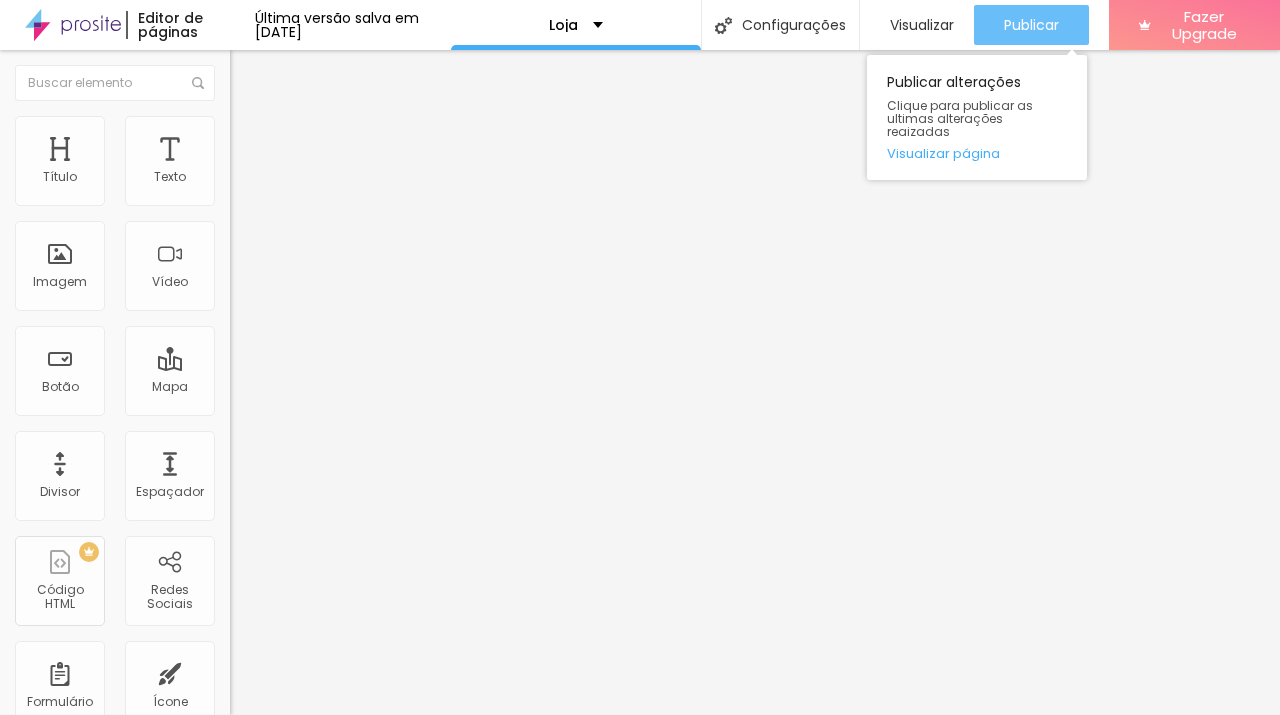 click on "Publicar" at bounding box center (1031, 25) 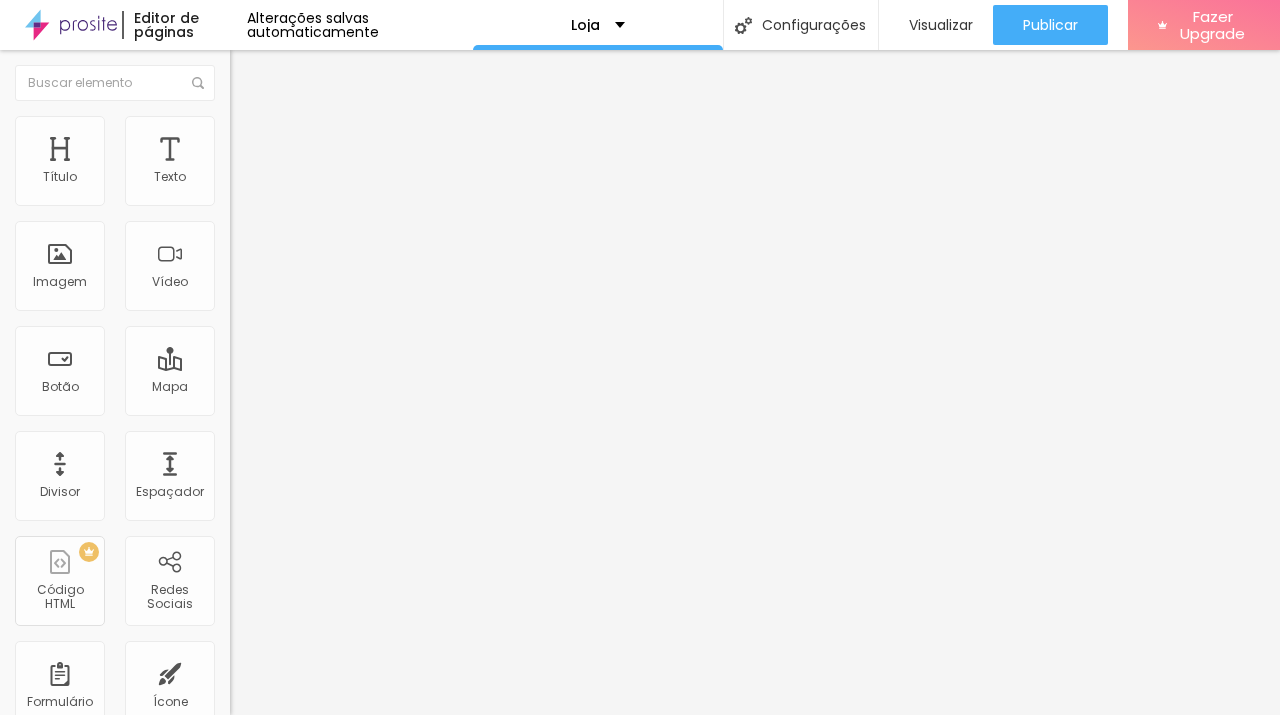 click on "Trocar imagem" at bounding box center (284, 163) 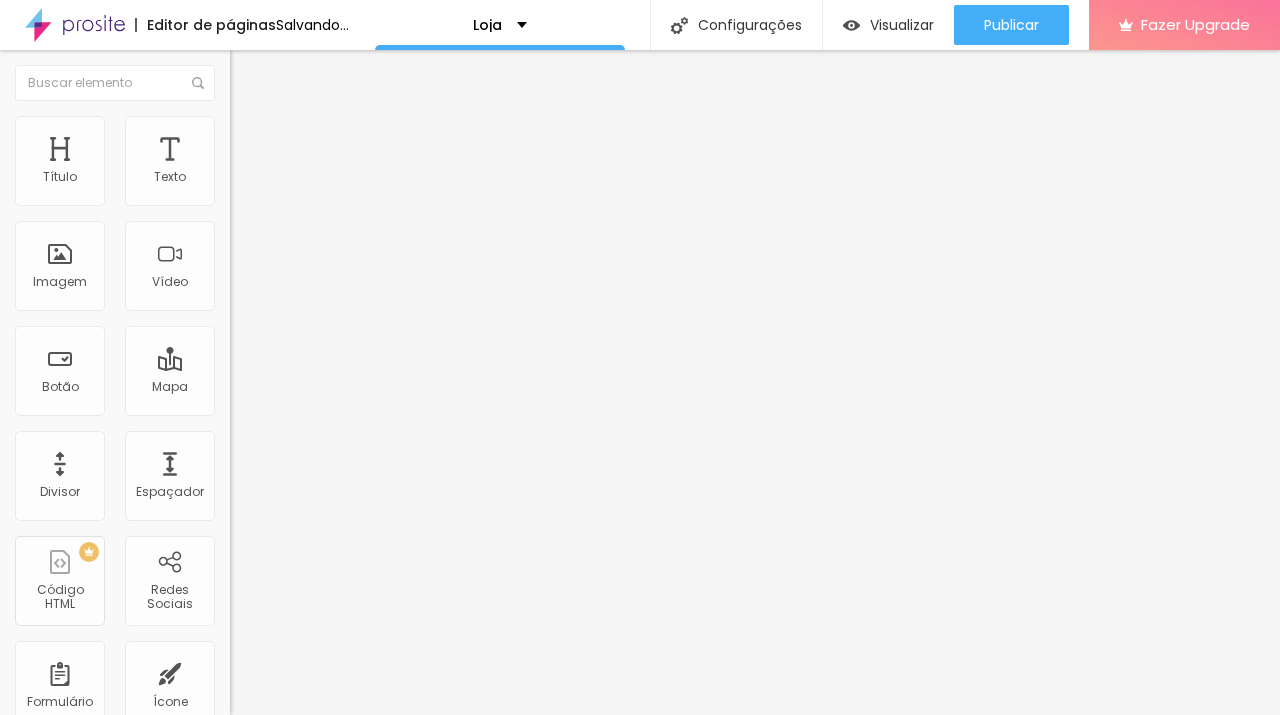 click on "Trocar imagem" at bounding box center (284, 163) 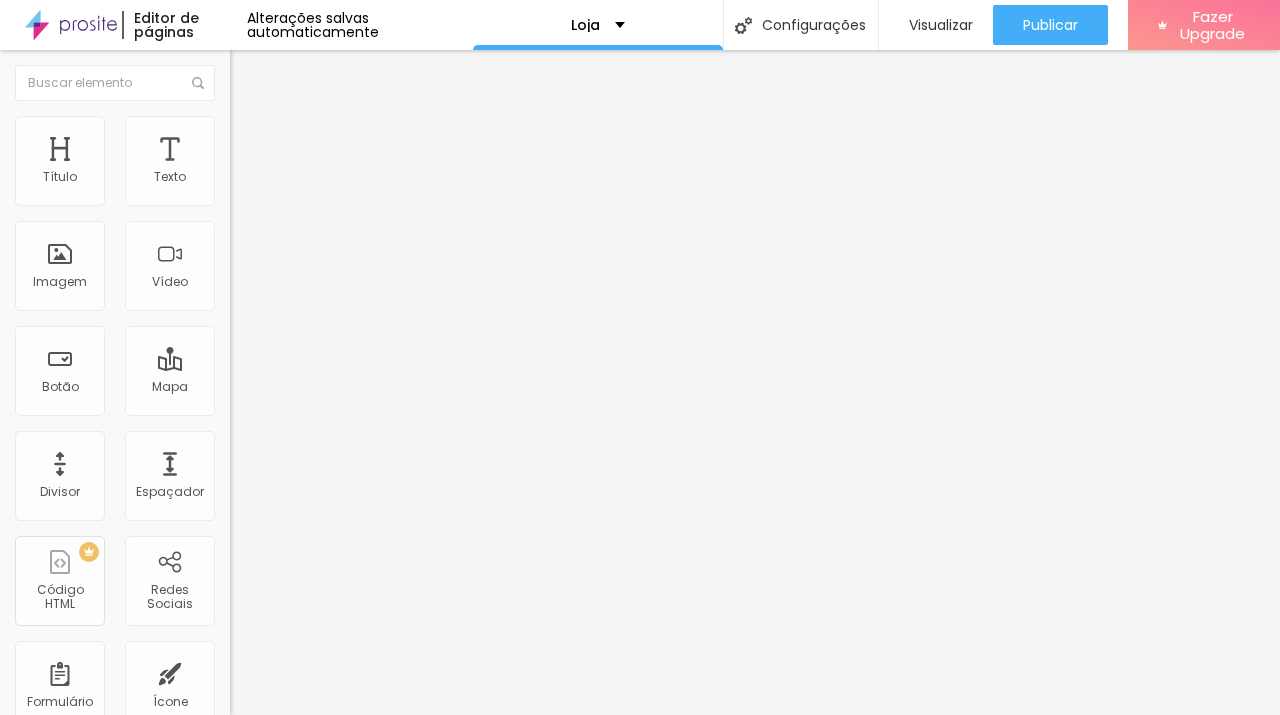 scroll, scrollTop: 0, scrollLeft: 0, axis: both 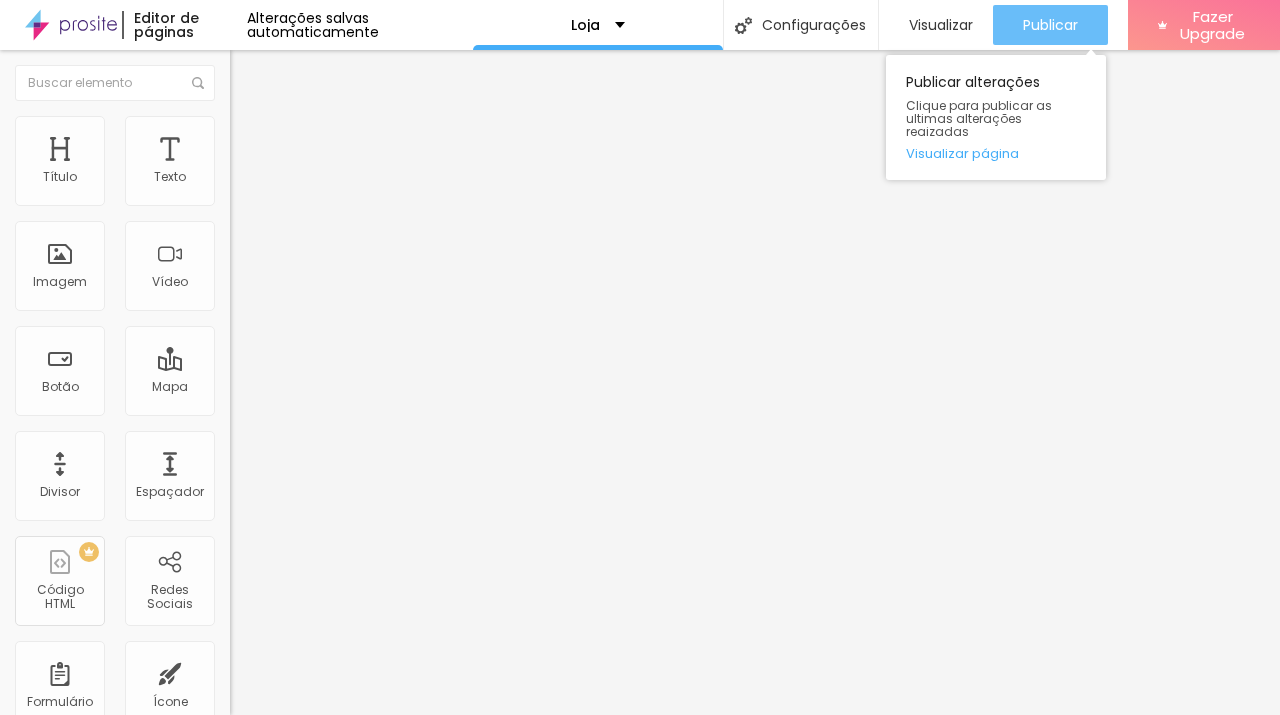 click on "Publicar" at bounding box center [1050, 25] 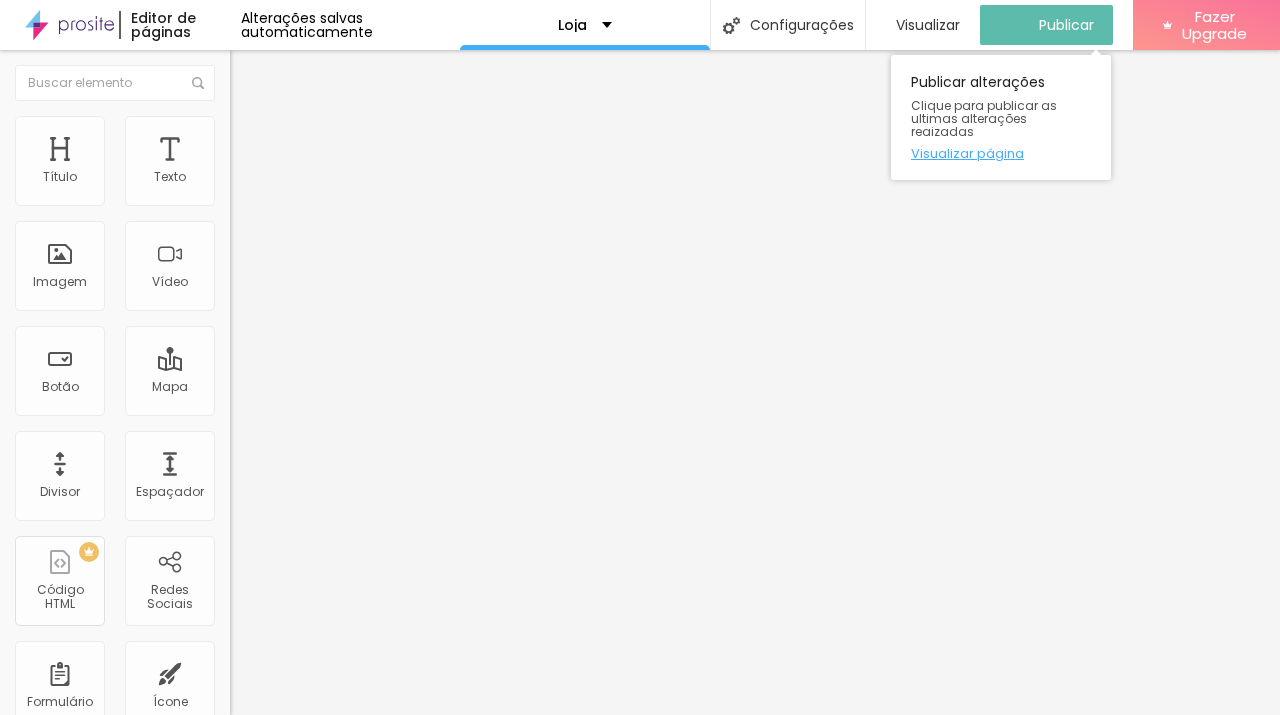 click on "Visualizar página" at bounding box center [1001, 153] 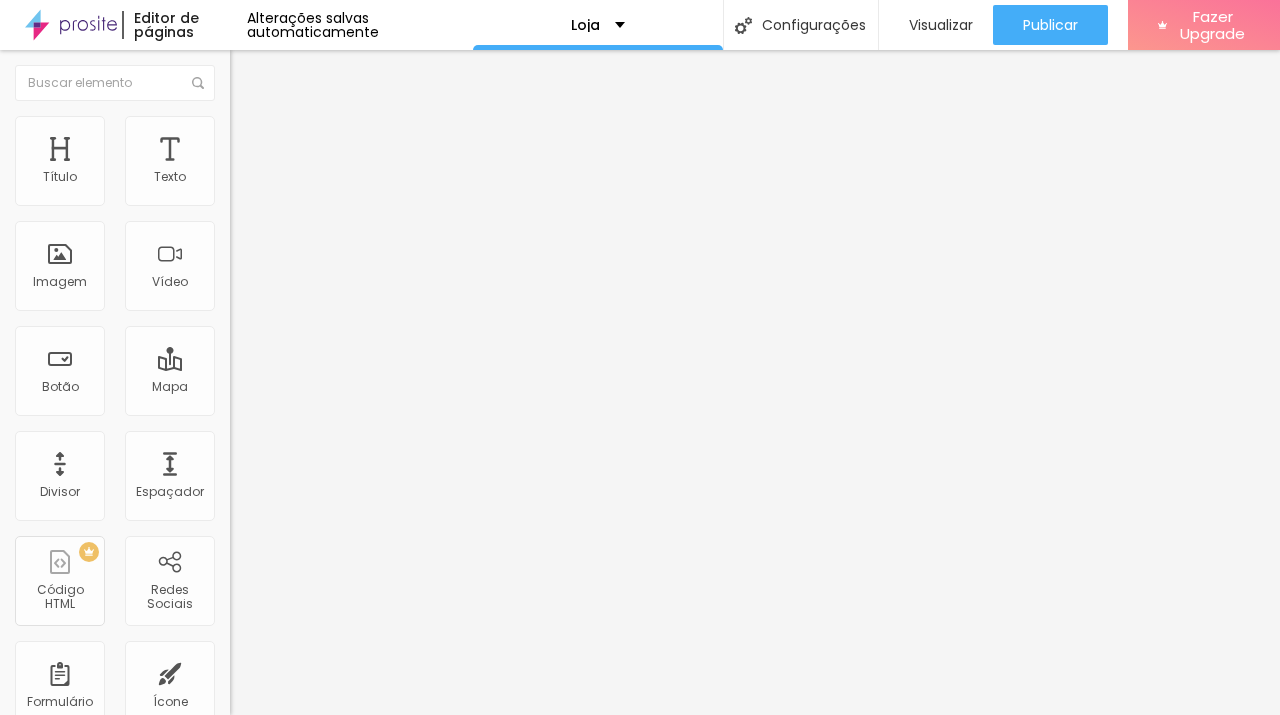 click on "Trocar imagem" at bounding box center (284, 163) 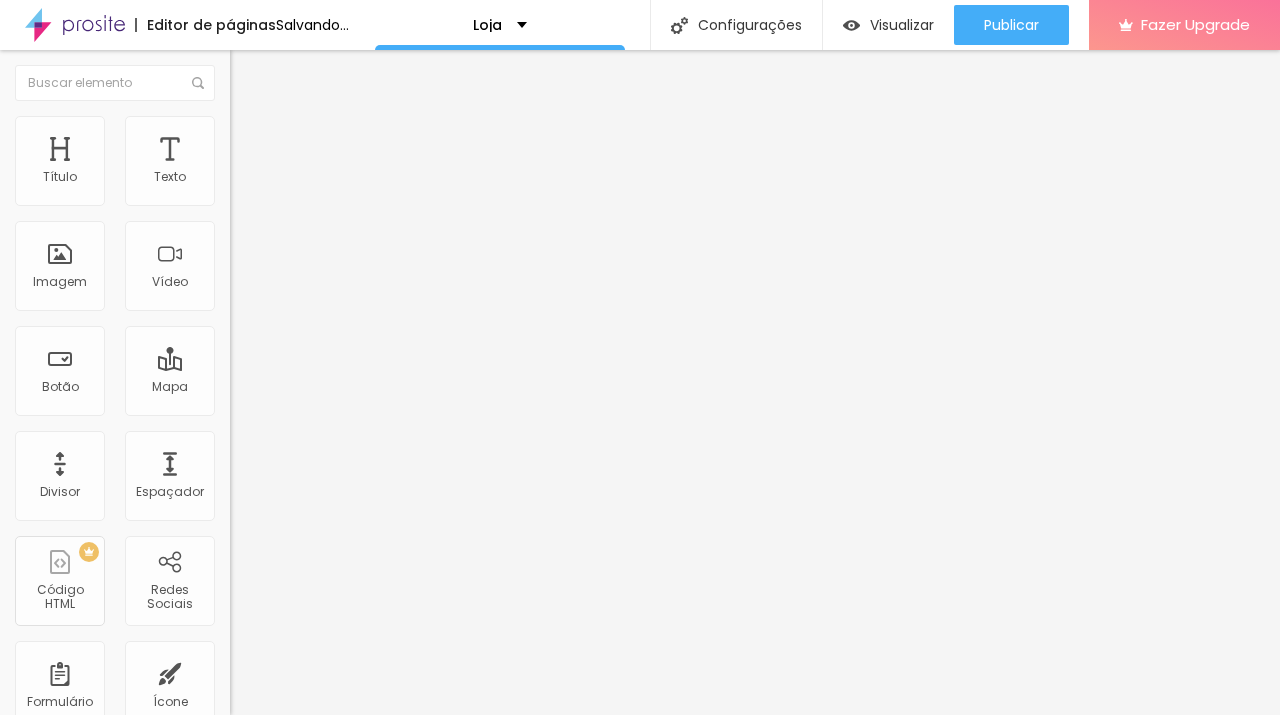 click on "Trocar imagem" at bounding box center (284, 163) 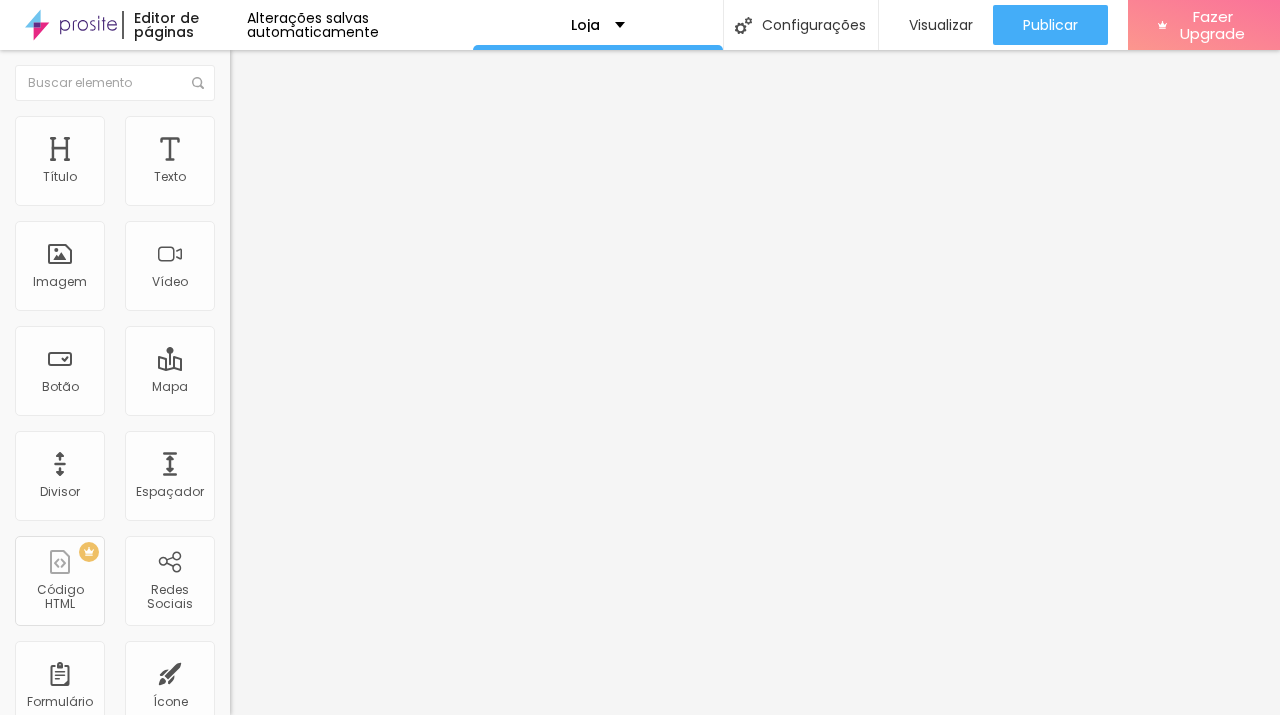 click at bounding box center [35, 775] 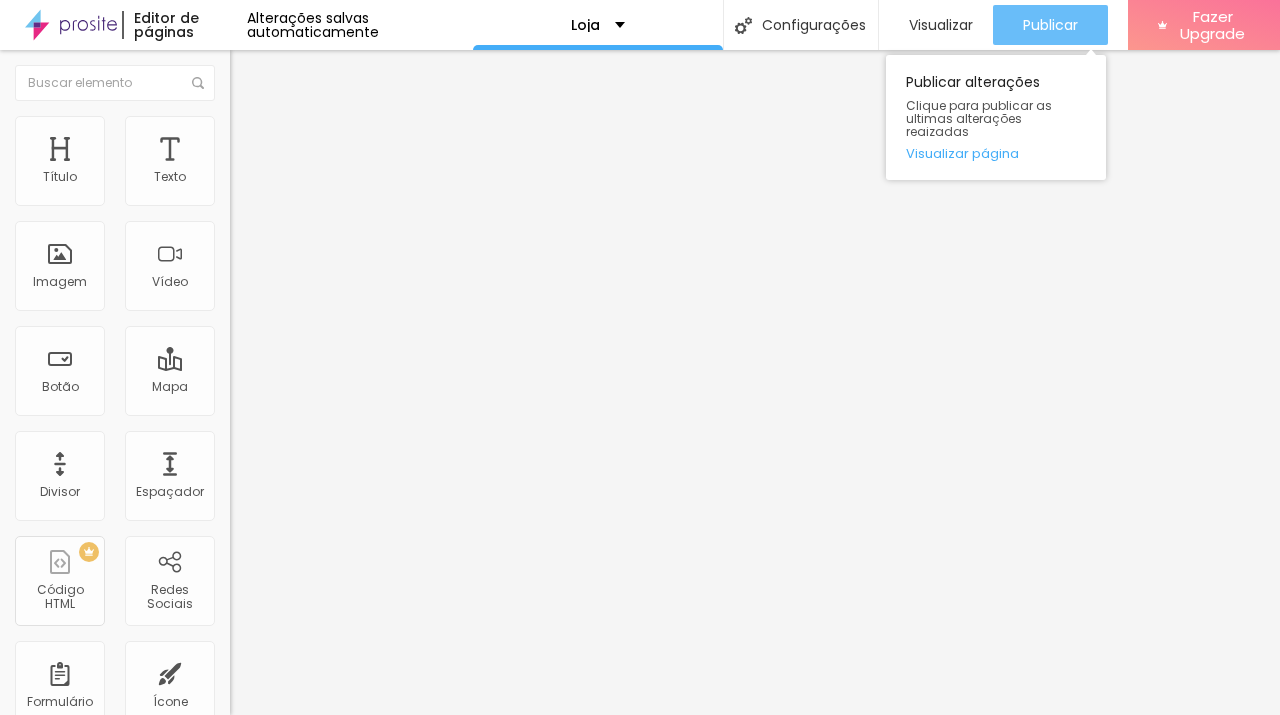 click on "Publicar" at bounding box center [1050, 25] 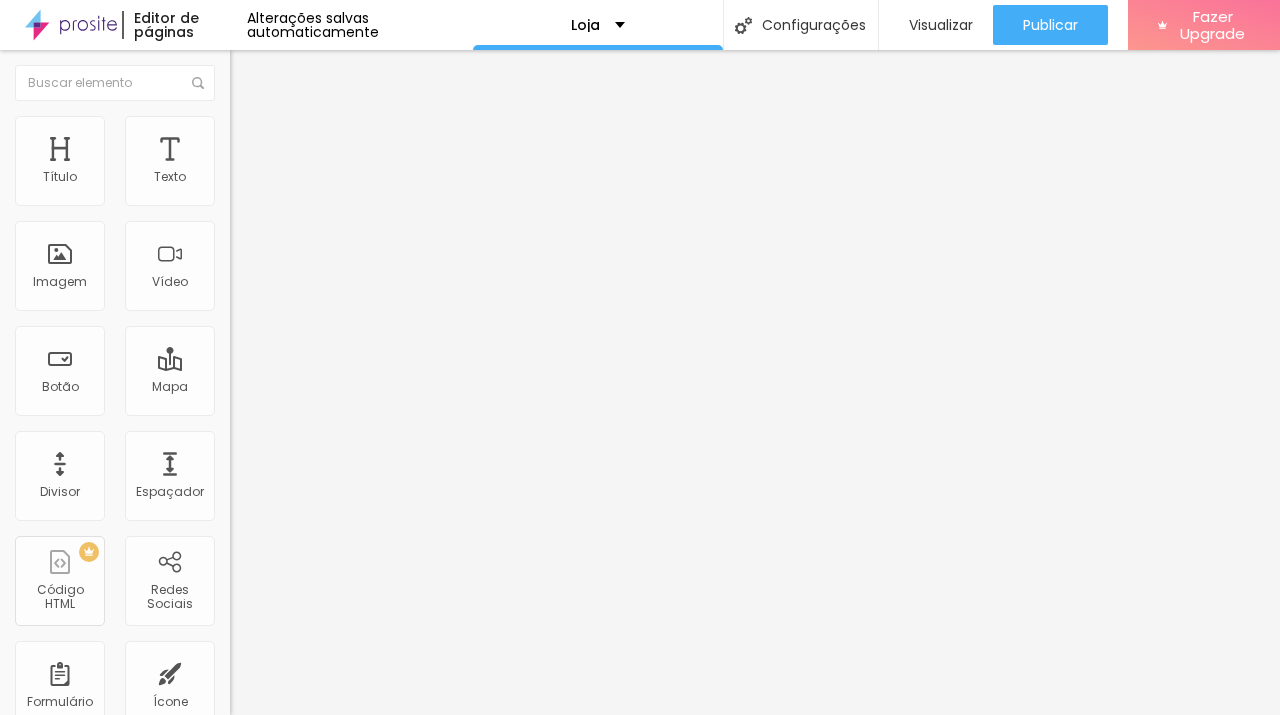 click on "https://" at bounding box center [350, 400] 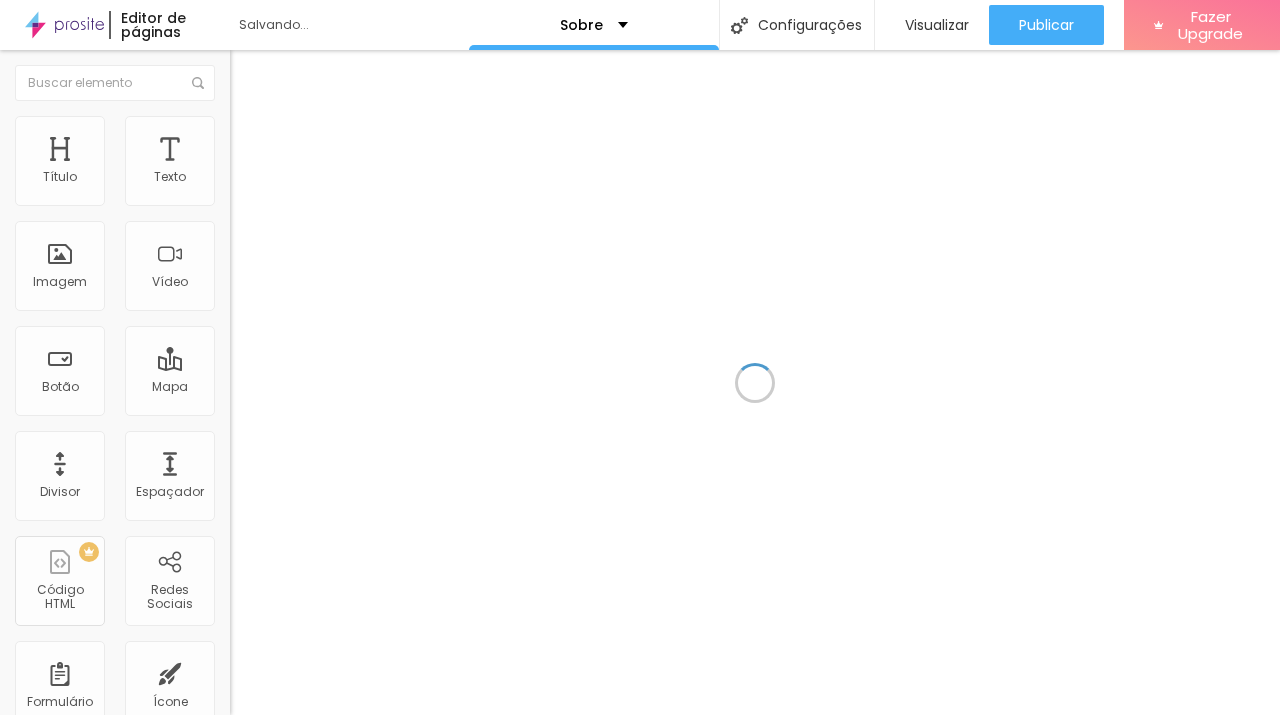 scroll, scrollTop: 0, scrollLeft: 0, axis: both 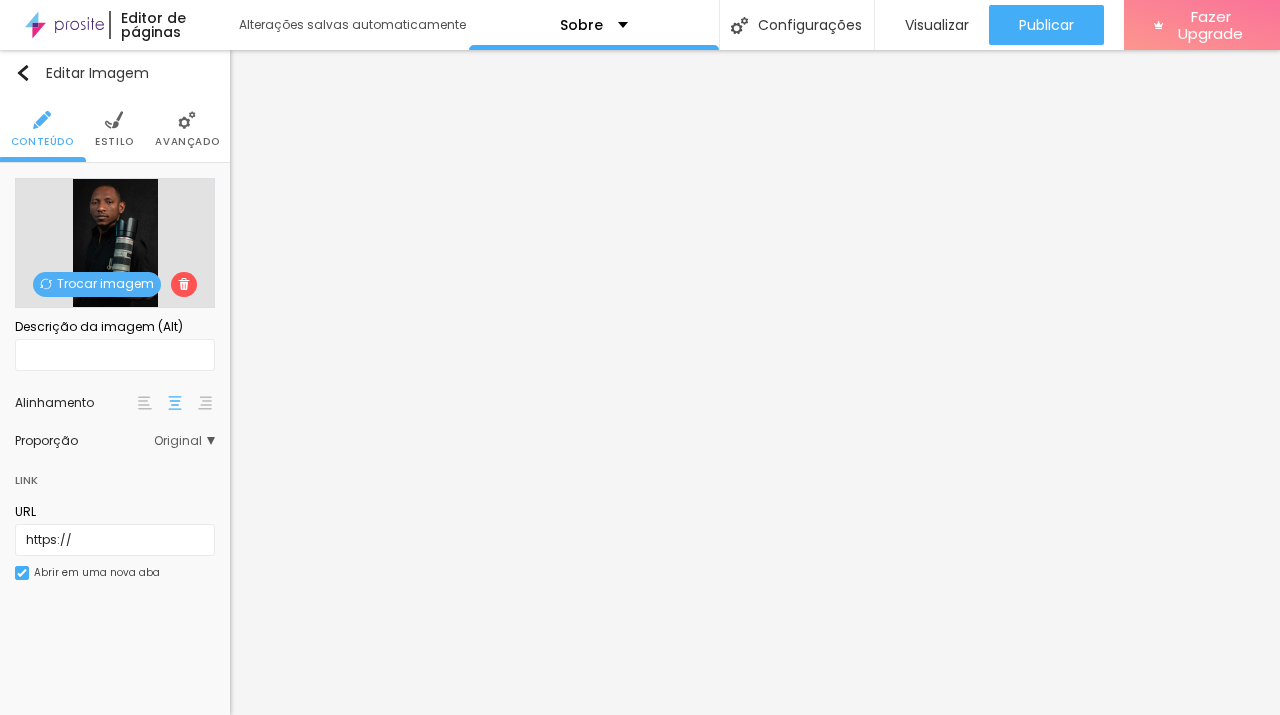 click on "Trocar imagem" at bounding box center [97, 284] 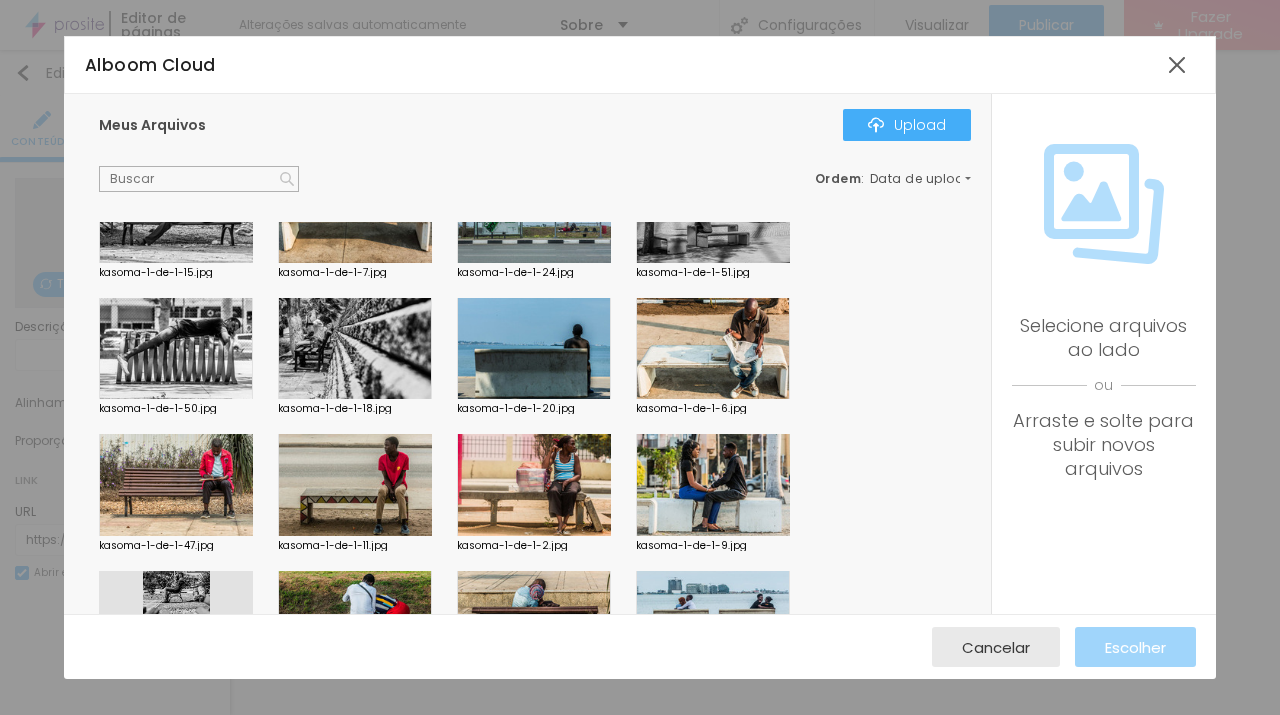 scroll, scrollTop: 227, scrollLeft: 0, axis: vertical 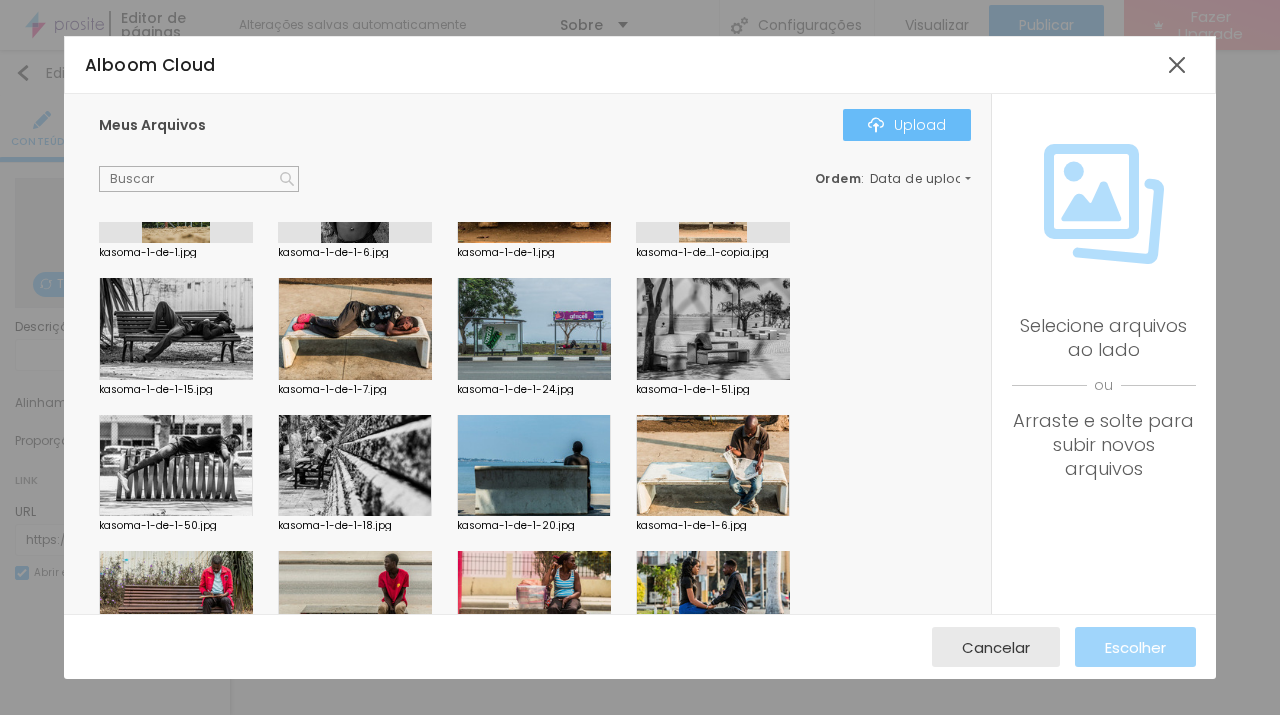 click on "Upload" at bounding box center [907, 125] 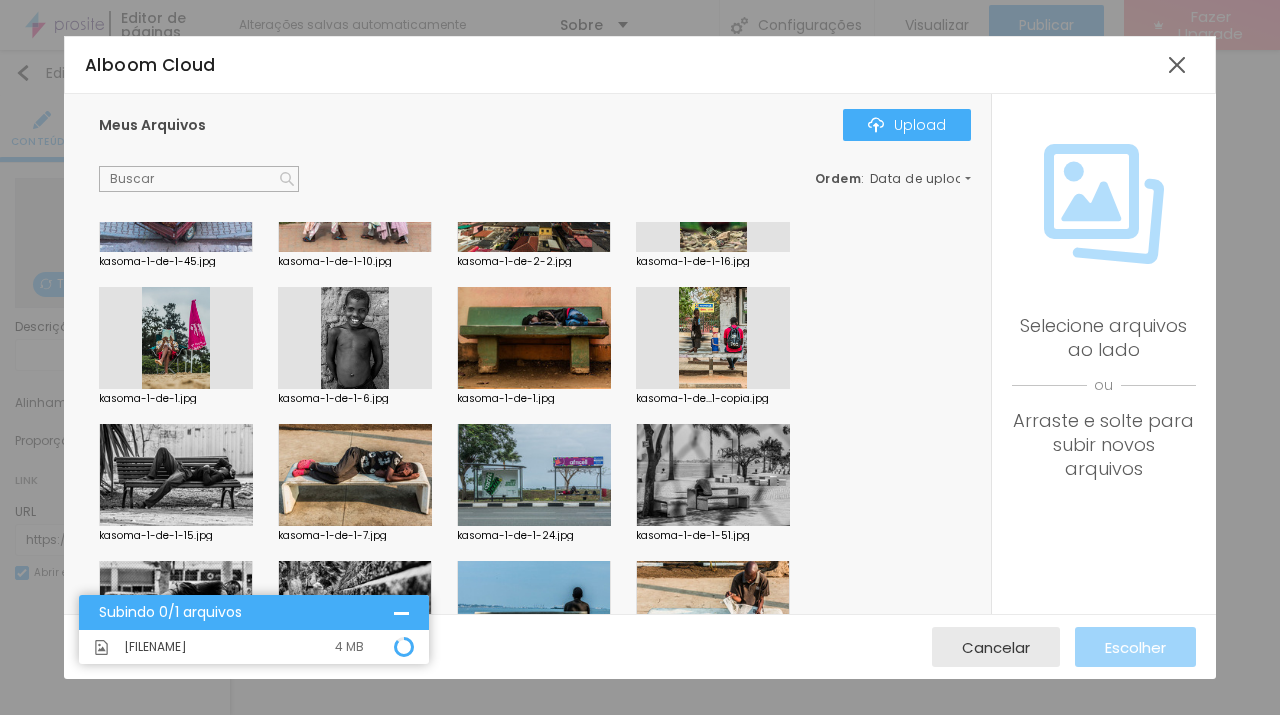 scroll, scrollTop: 0, scrollLeft: 0, axis: both 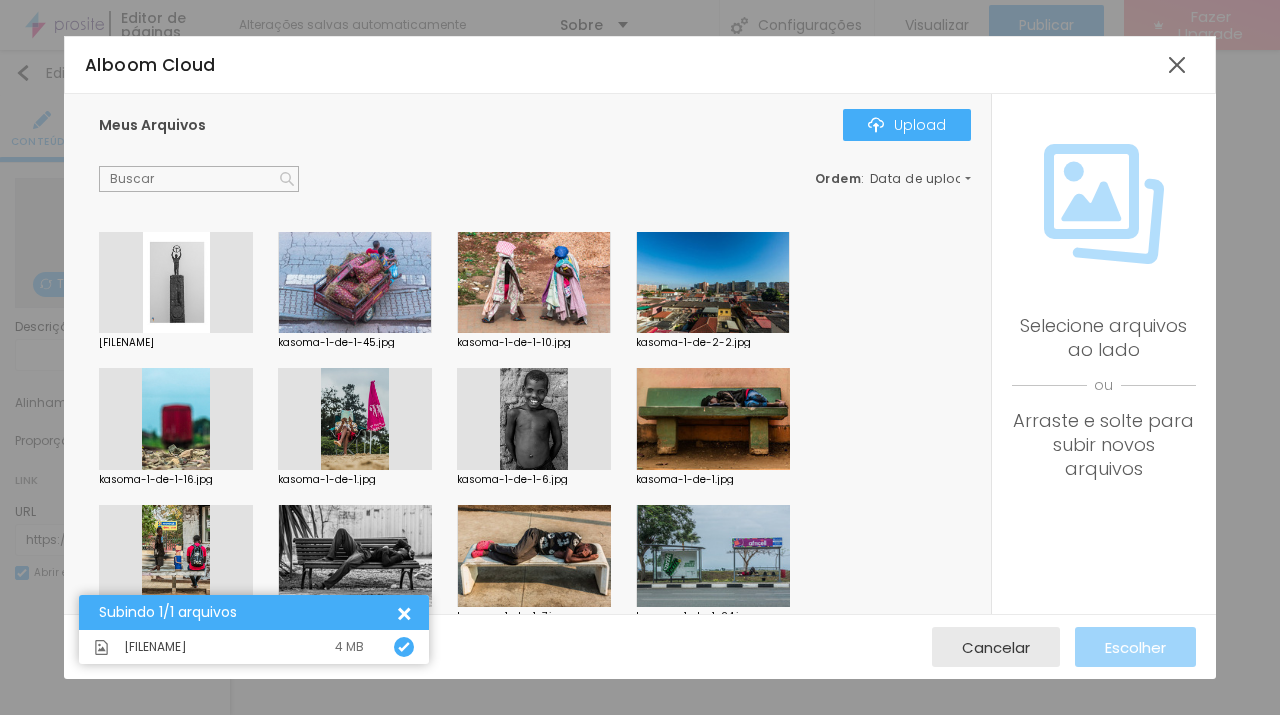 click at bounding box center [176, 283] 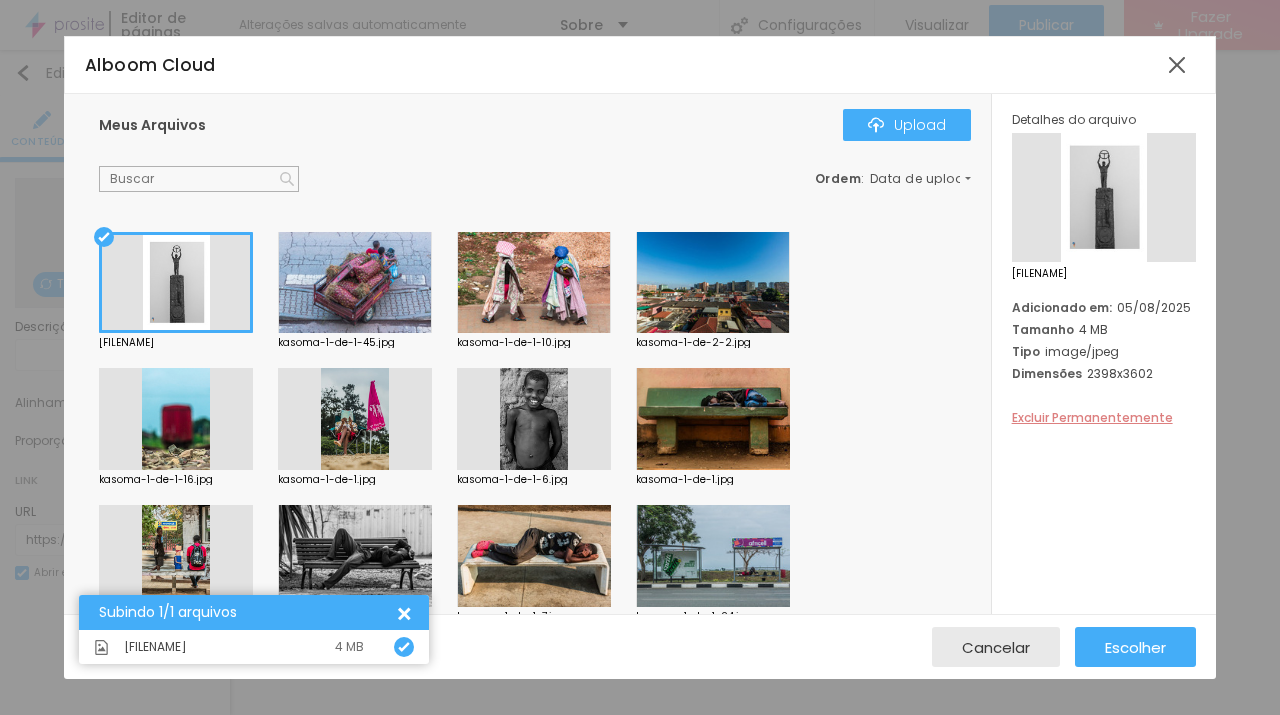 click on "Excluir Permanentemente" at bounding box center (1092, 417) 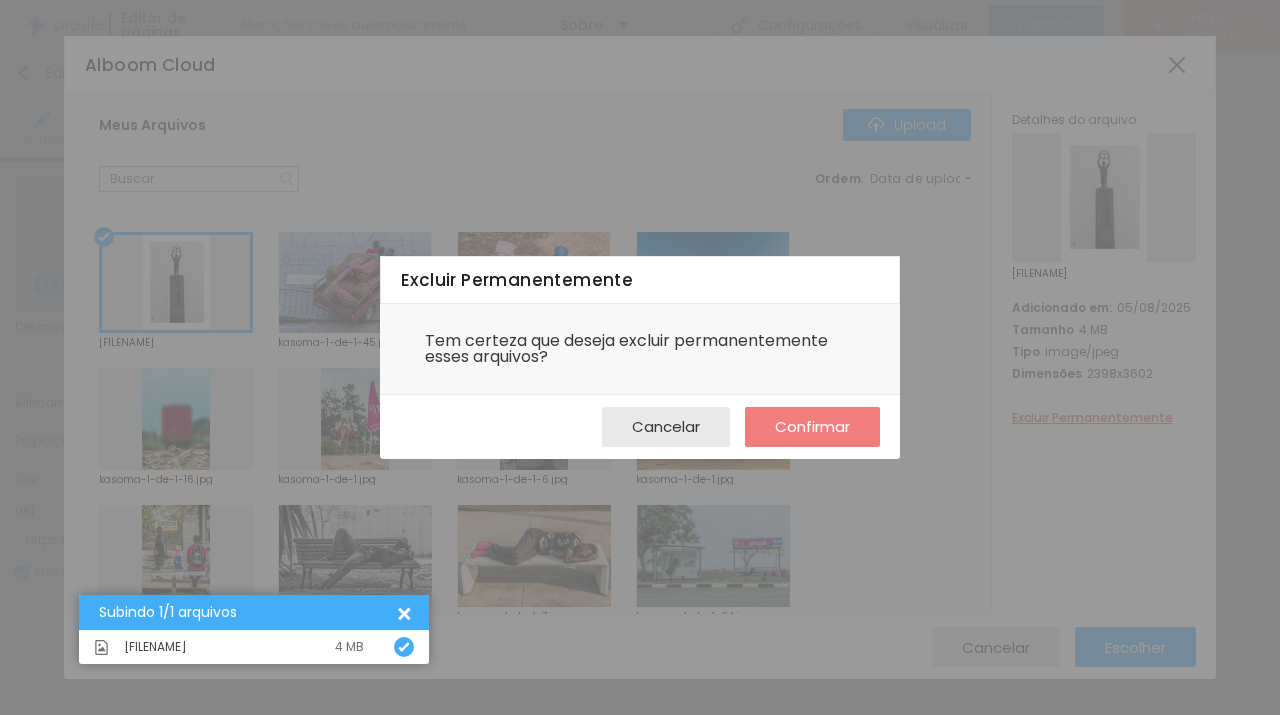 click on "Confirmar" at bounding box center (812, 426) 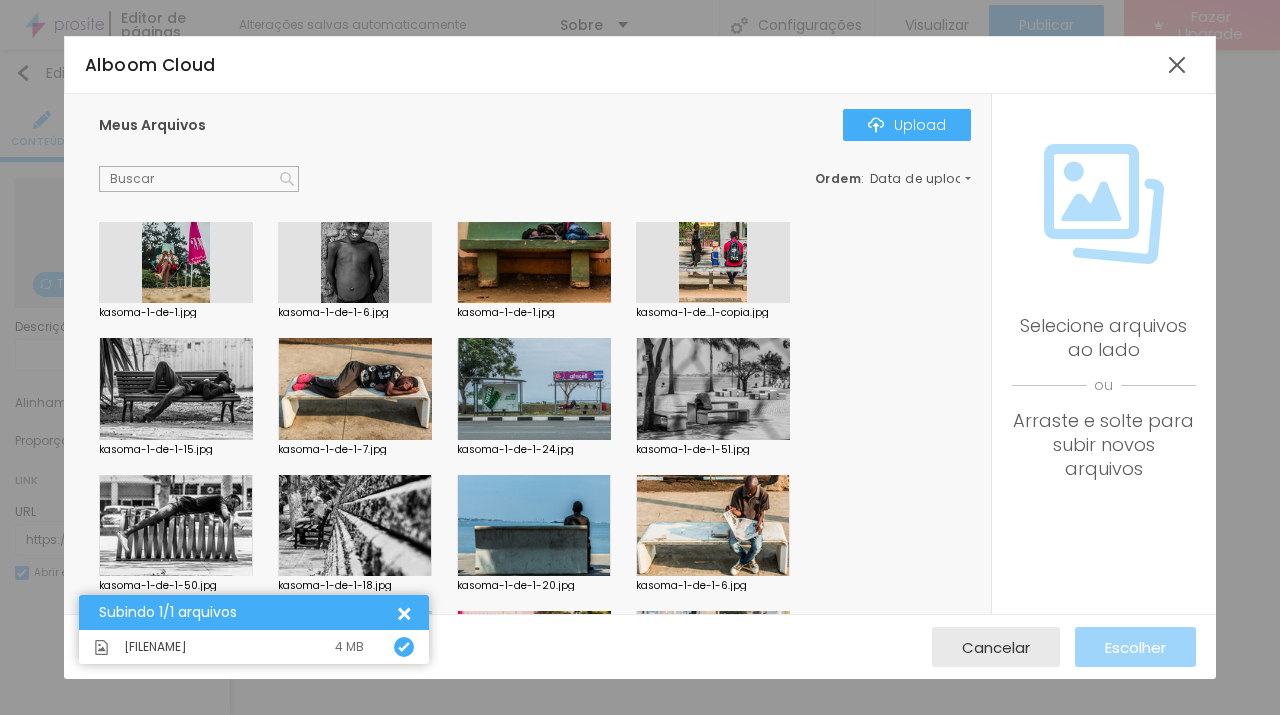 scroll, scrollTop: 0, scrollLeft: 0, axis: both 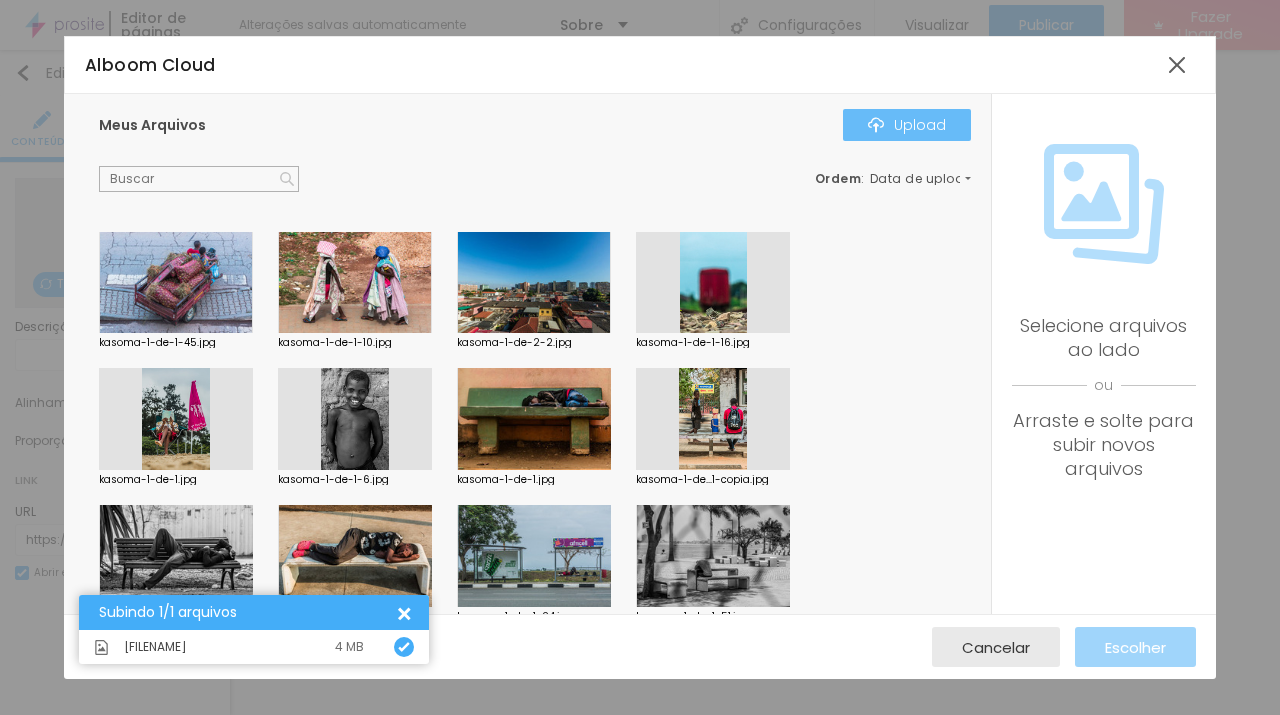 click on "Upload" at bounding box center (907, 125) 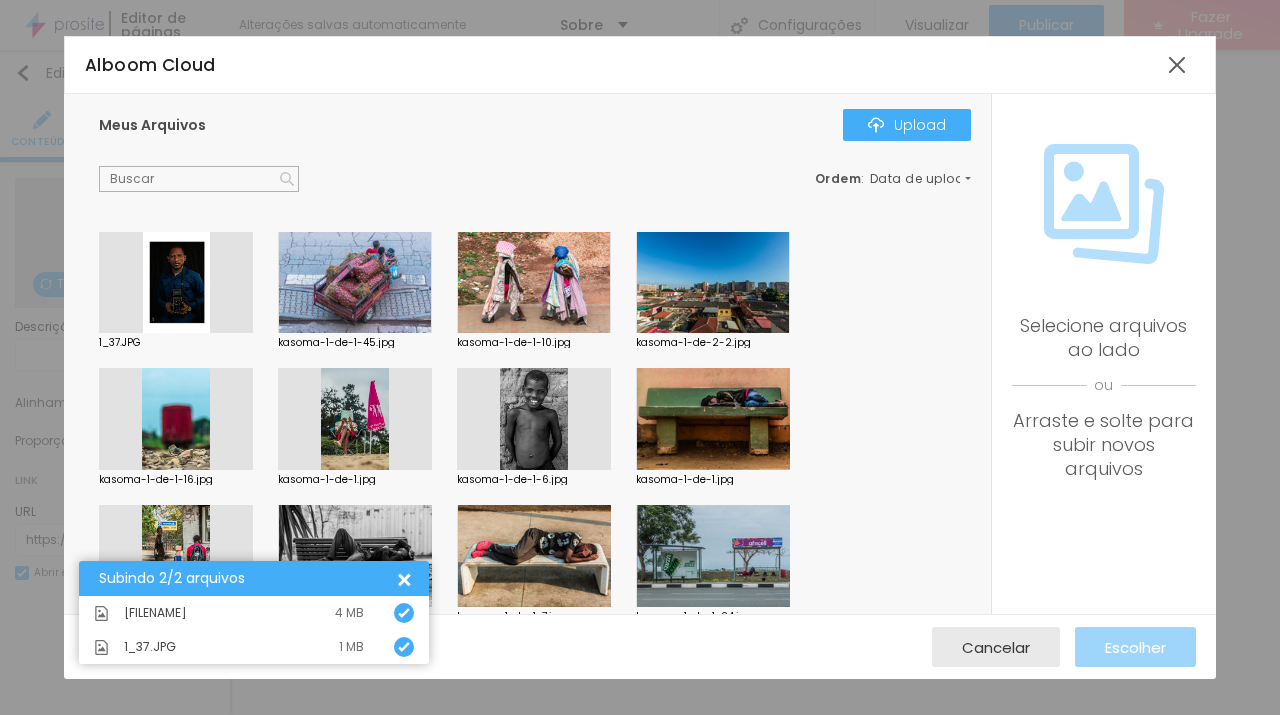 click at bounding box center [176, 283] 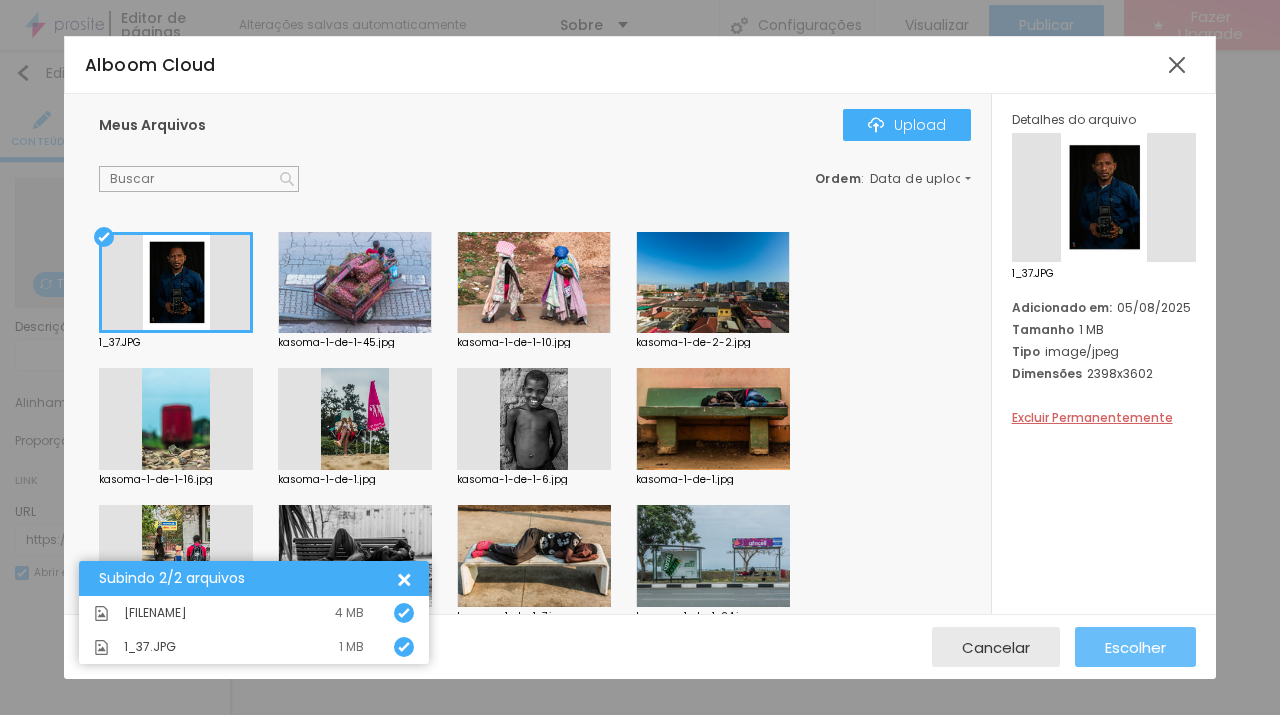 click on "Escolher" at bounding box center (1135, 647) 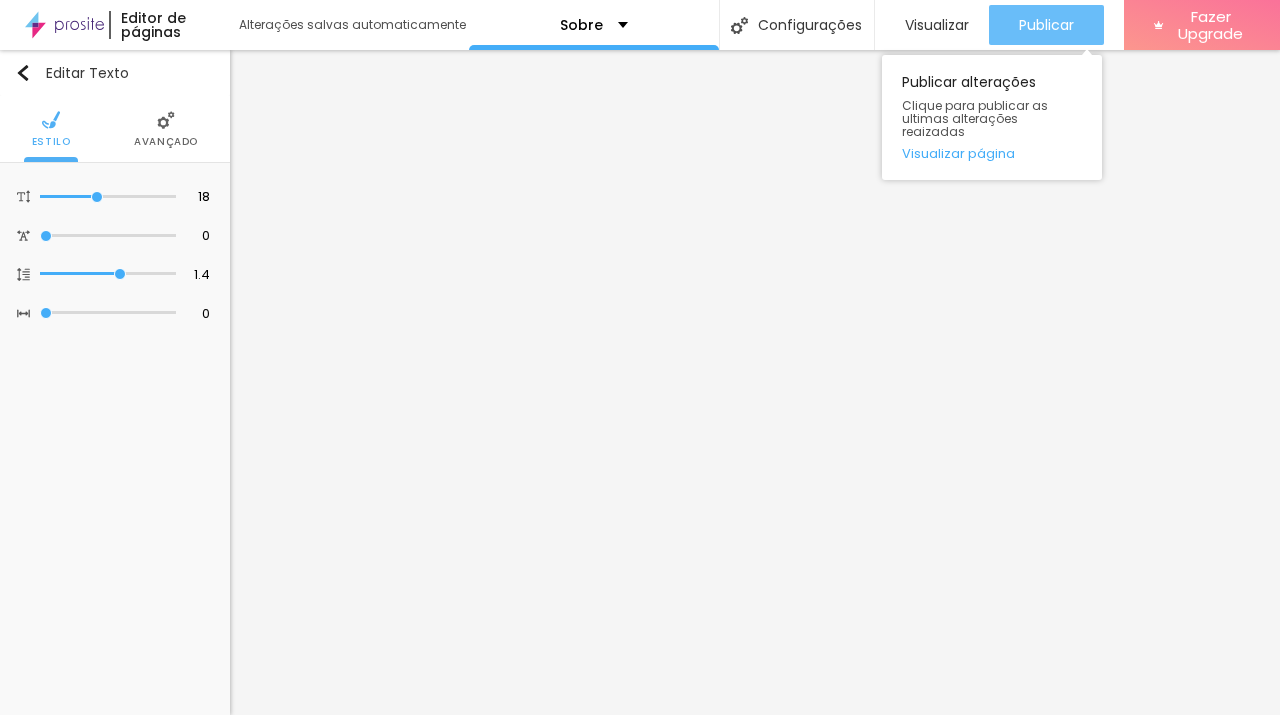 click on "Publicar" at bounding box center [1046, 25] 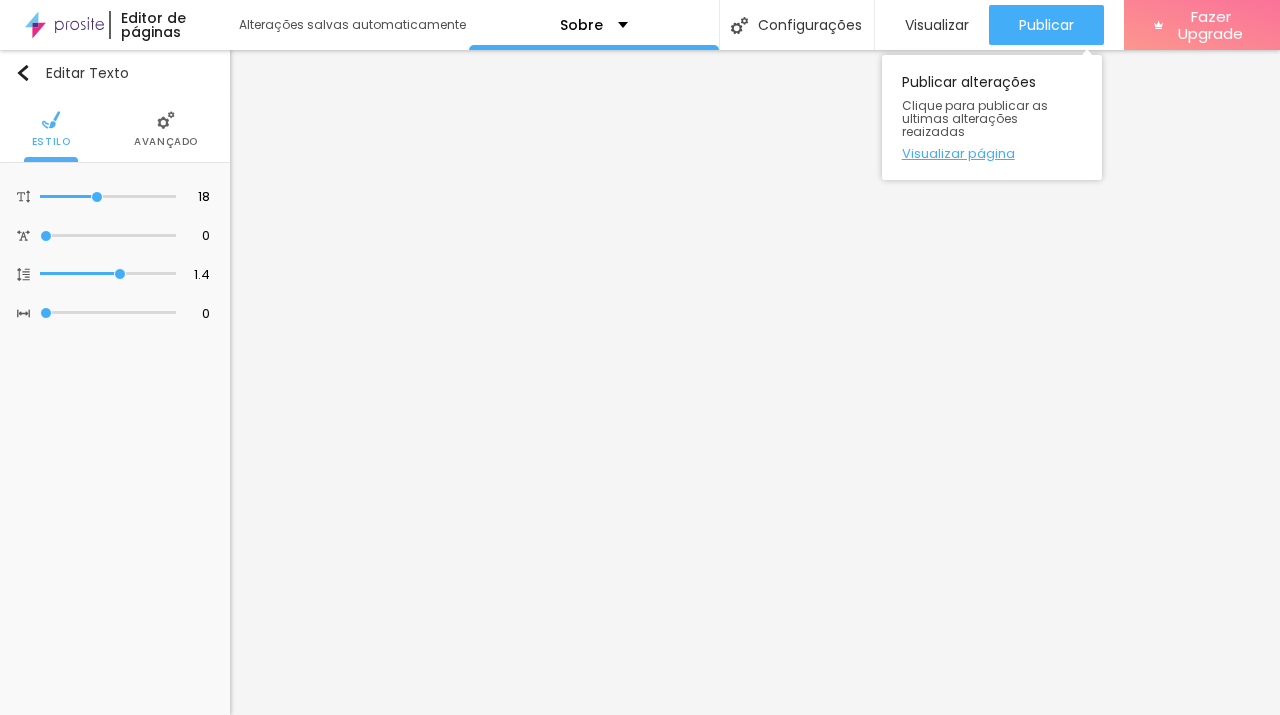 click on "Visualizar página" at bounding box center [992, 153] 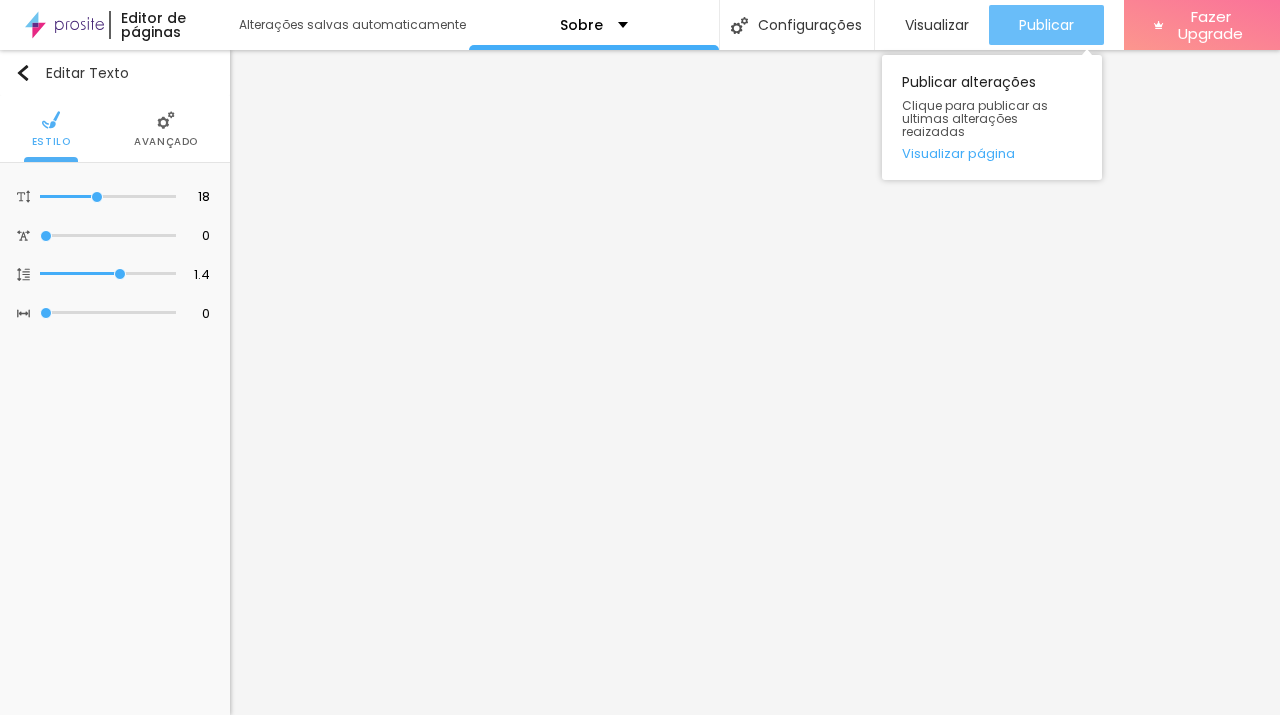 click on "Publicar" at bounding box center [1046, 25] 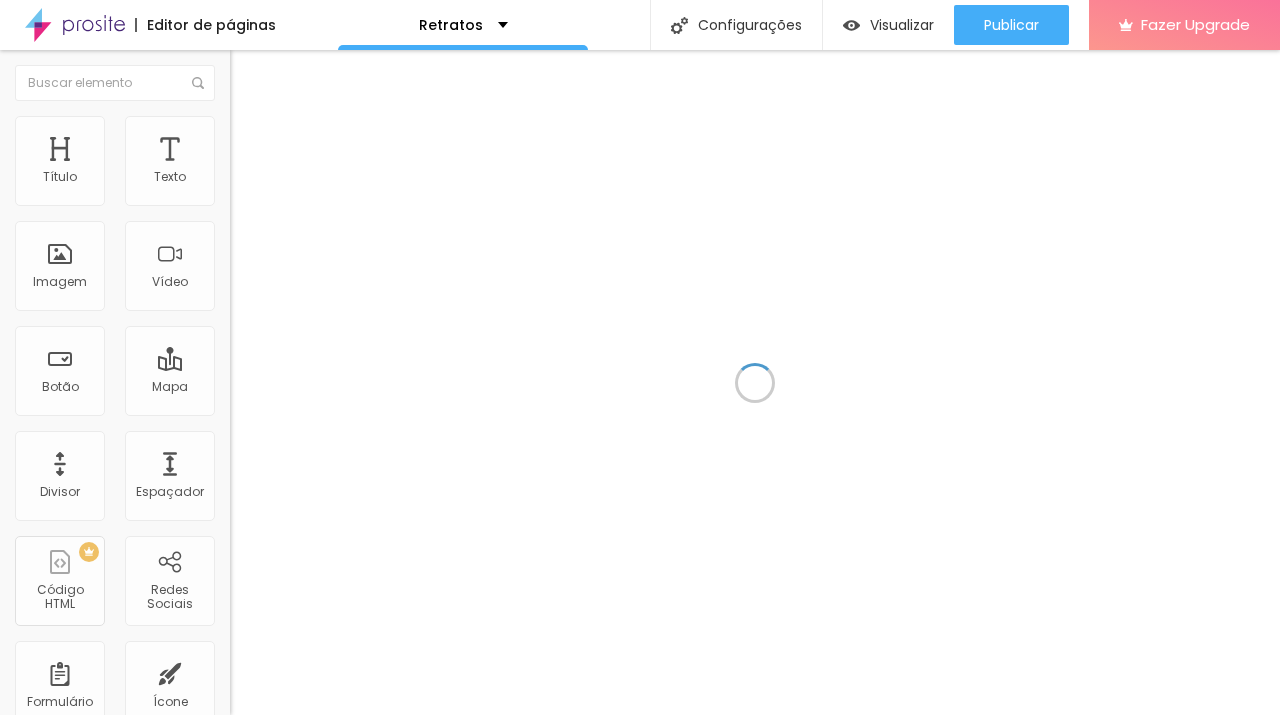 scroll, scrollTop: 0, scrollLeft: 0, axis: both 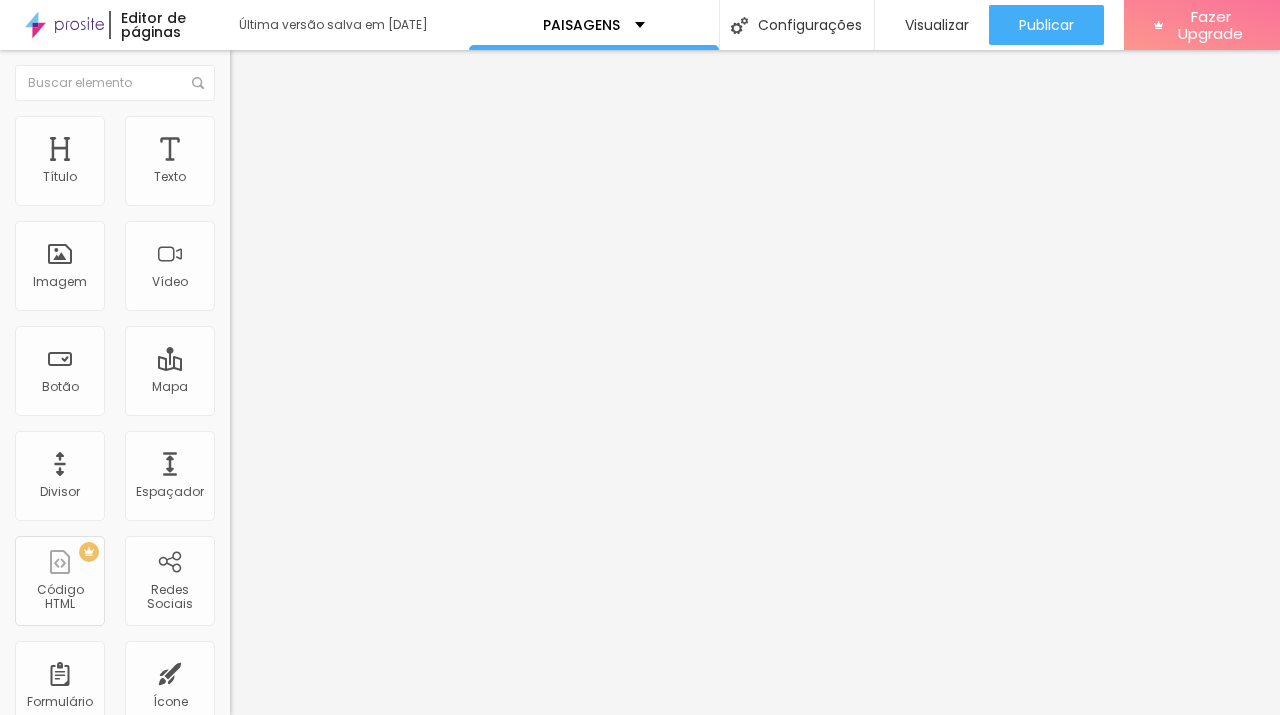 click at bounding box center [64, 25] 